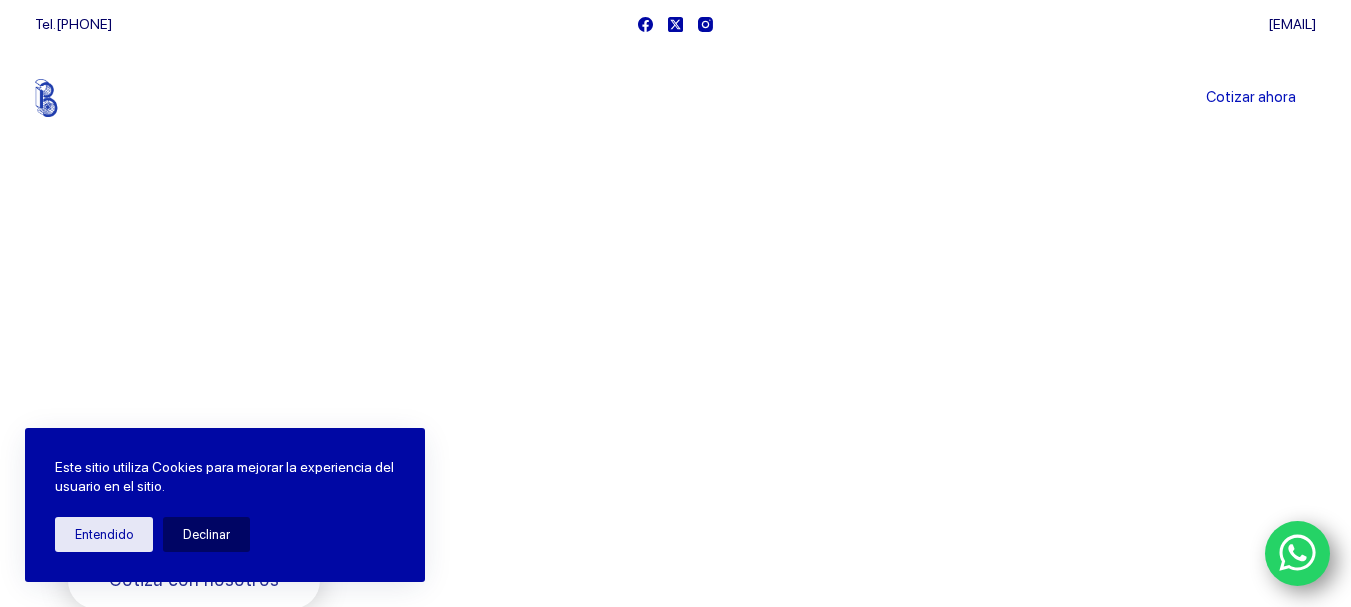 scroll, scrollTop: 0, scrollLeft: 0, axis: both 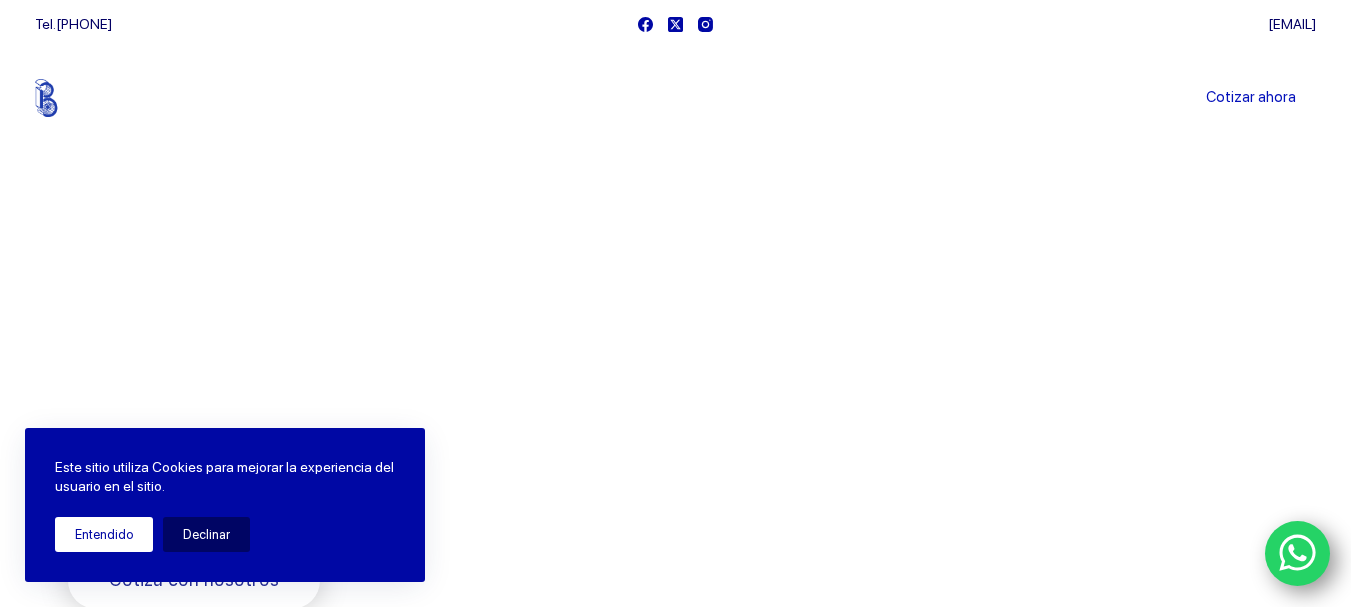 click on "Entendido" at bounding box center [104, 534] 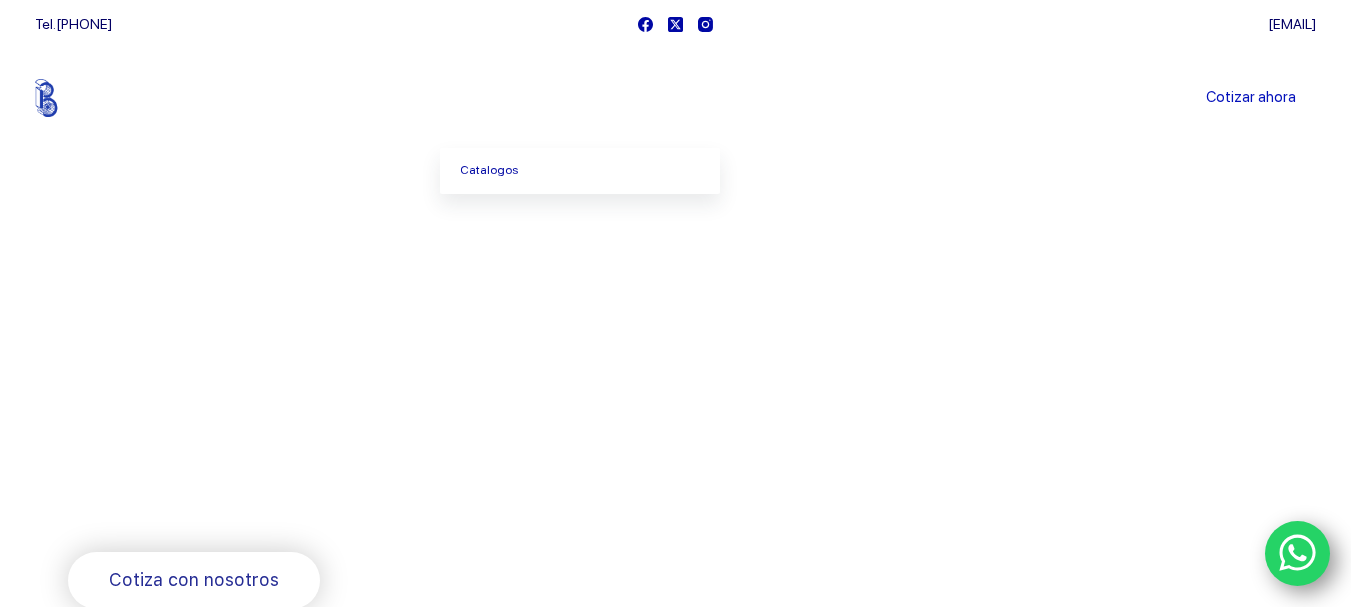 click at bounding box center (545, 98) 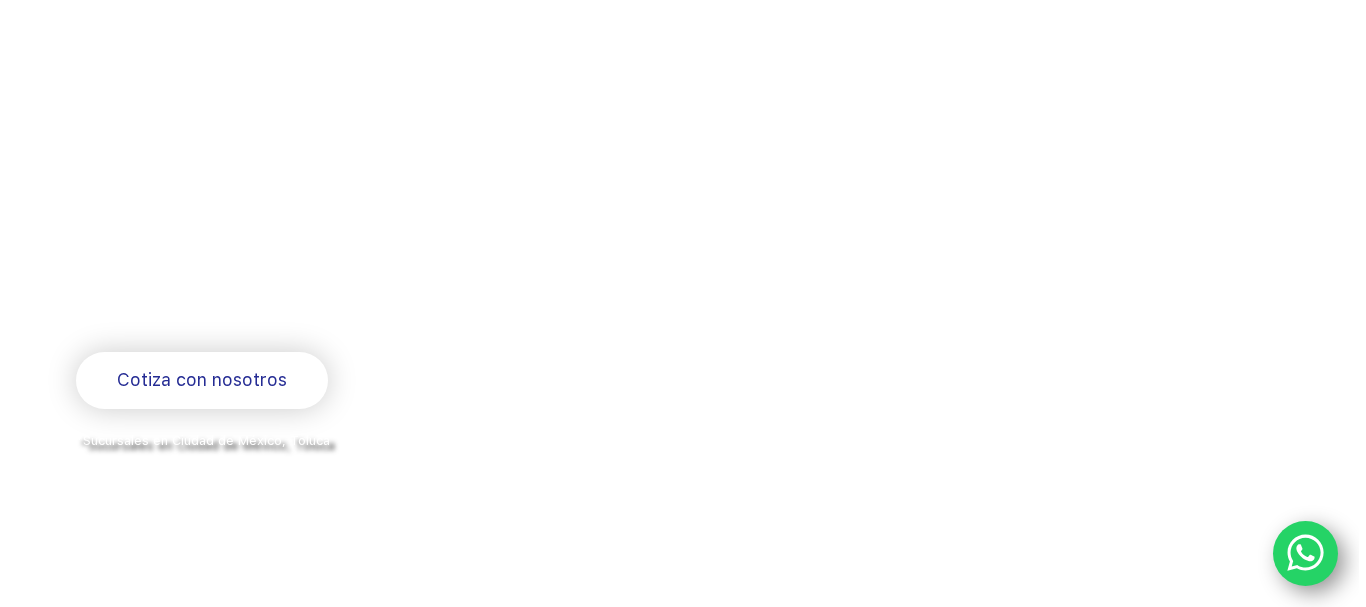 scroll, scrollTop: 400, scrollLeft: 0, axis: vertical 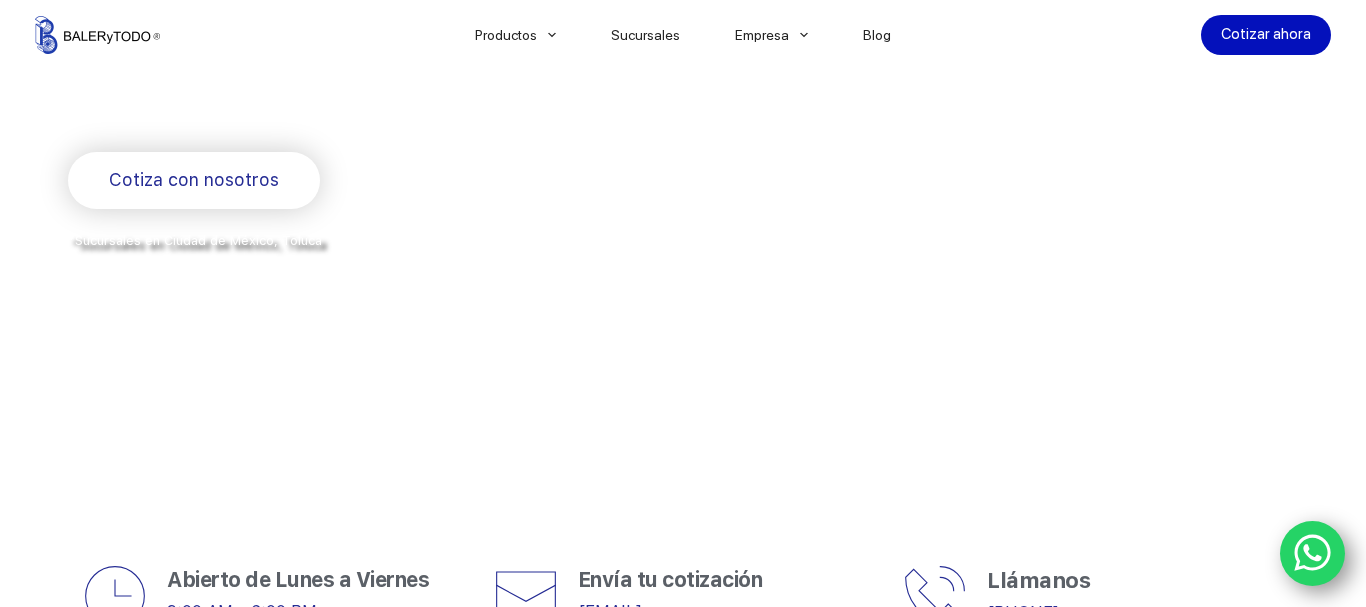 click at bounding box center [683, 610] 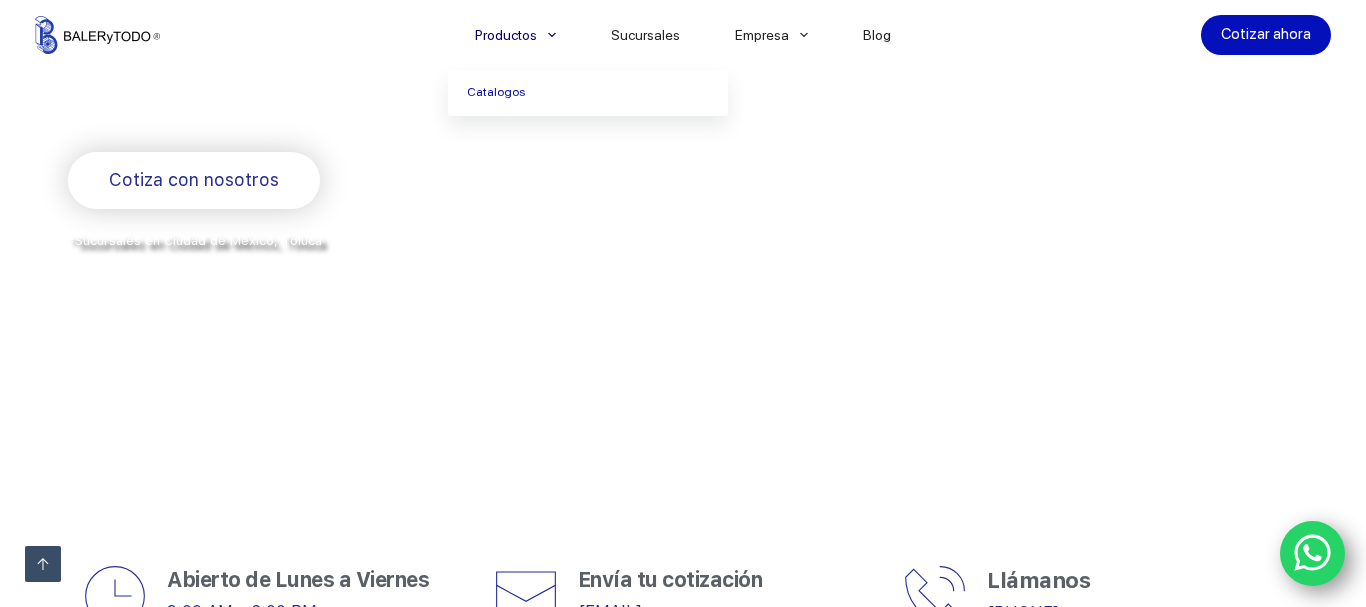 click 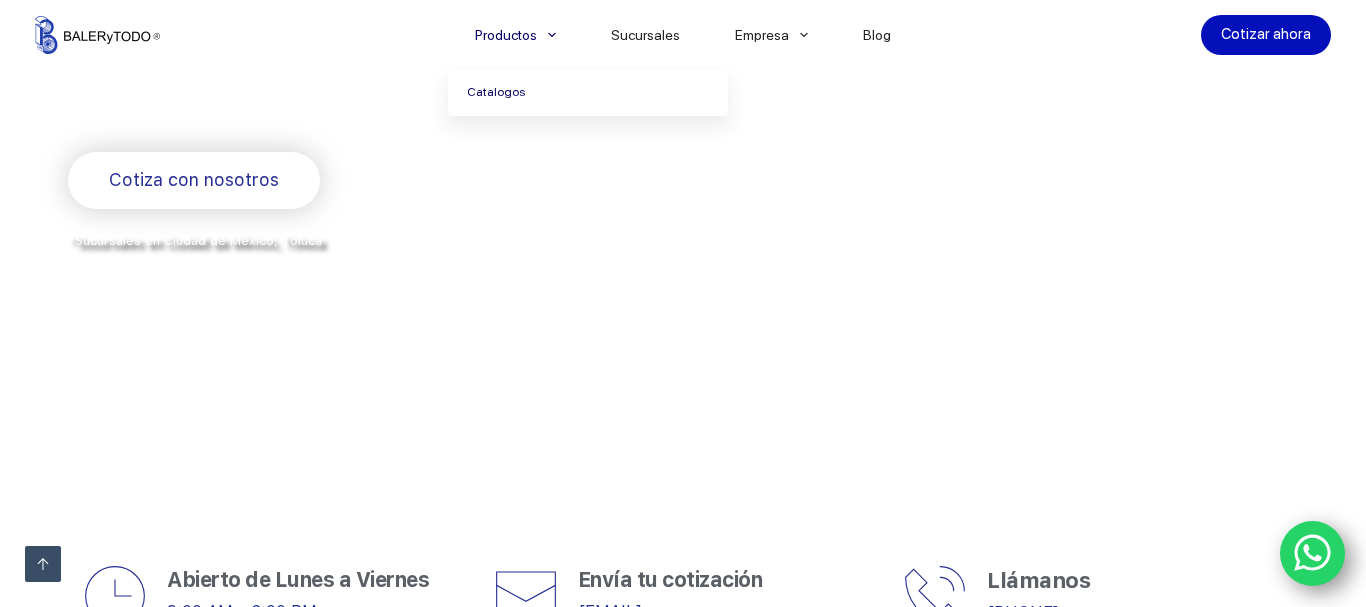 click on "Catalogos" at bounding box center [588, 93] 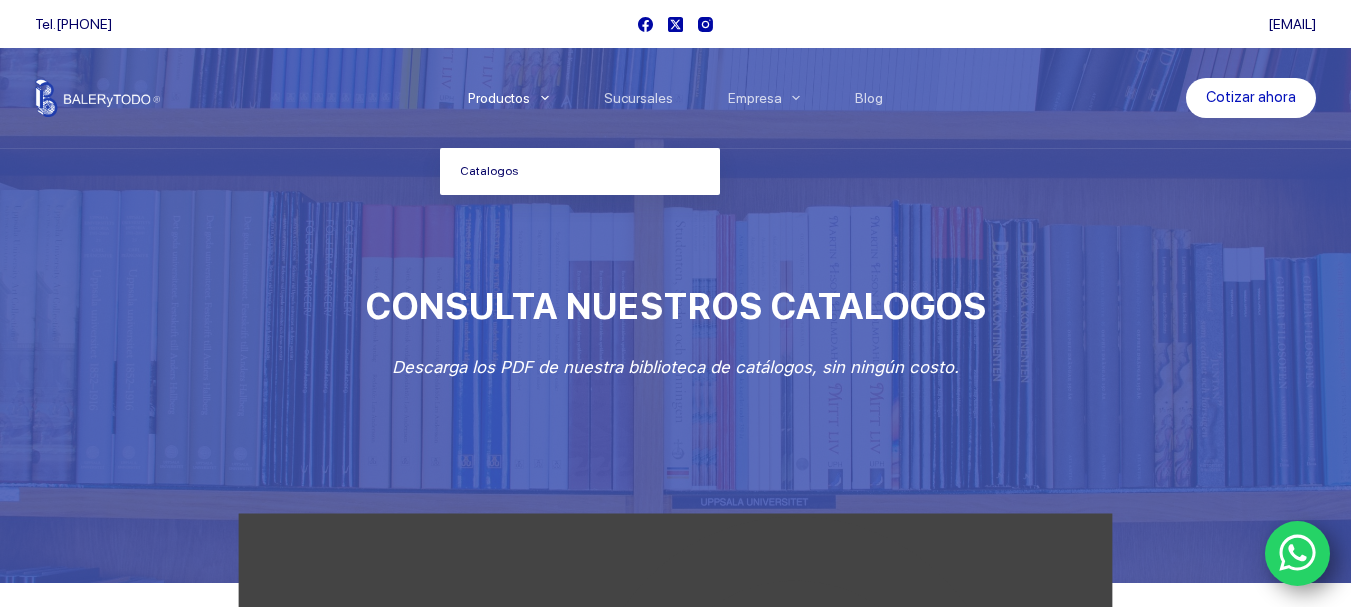 scroll, scrollTop: 0, scrollLeft: 0, axis: both 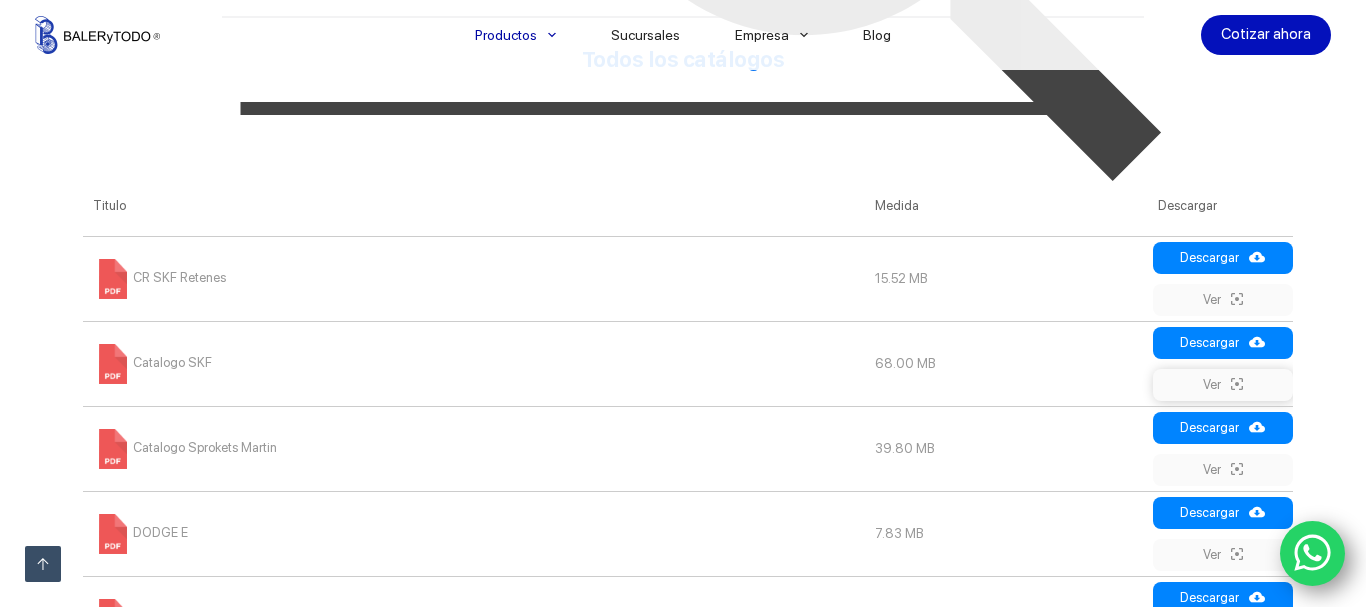 click on "Ver" at bounding box center [1223, 385] 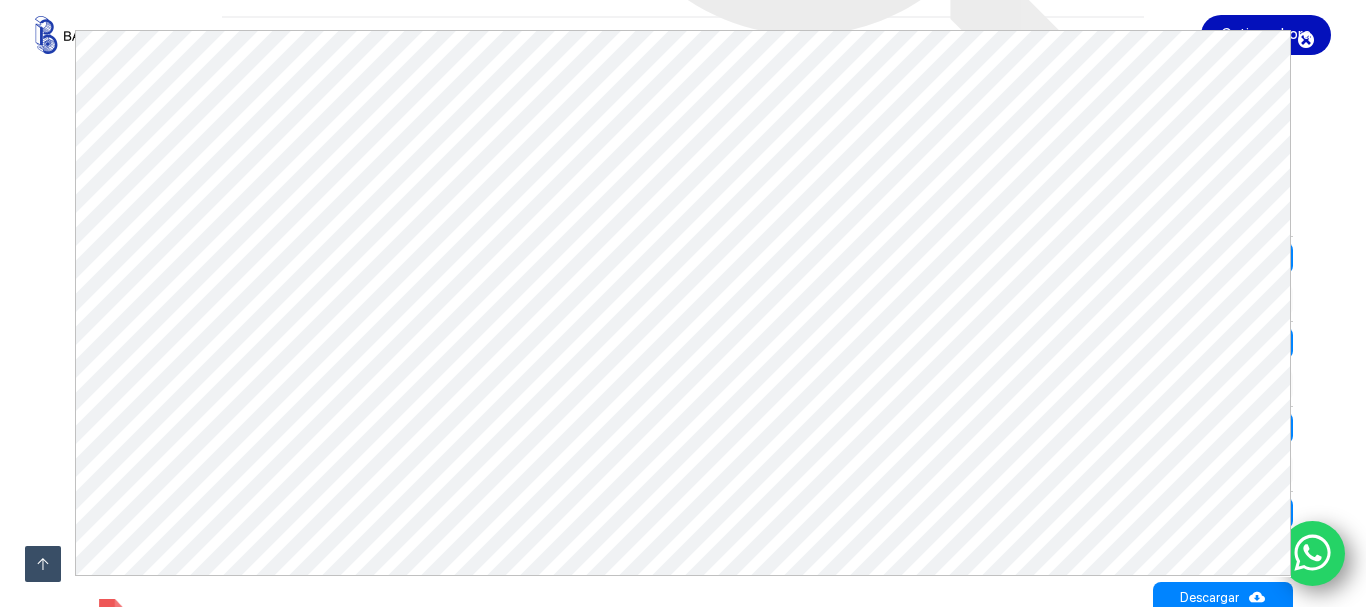 scroll, scrollTop: 0, scrollLeft: 0, axis: both 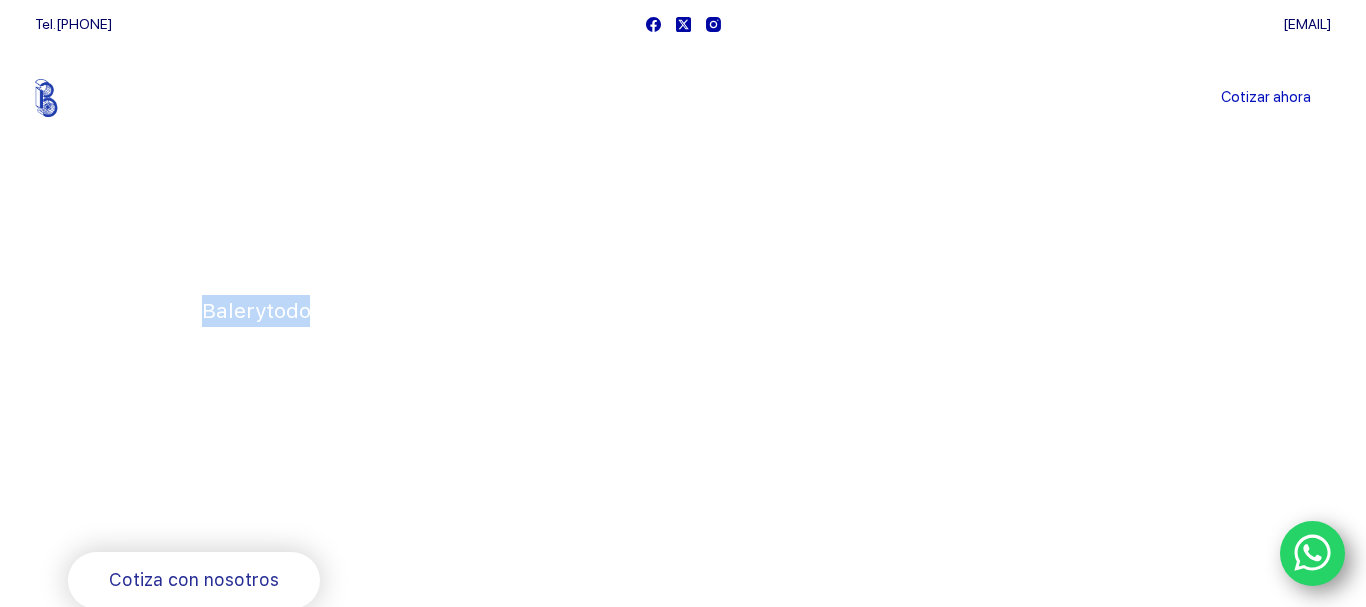 drag, startPoint x: 213, startPoint y: 304, endPoint x: 304, endPoint y: 306, distance: 91.02197 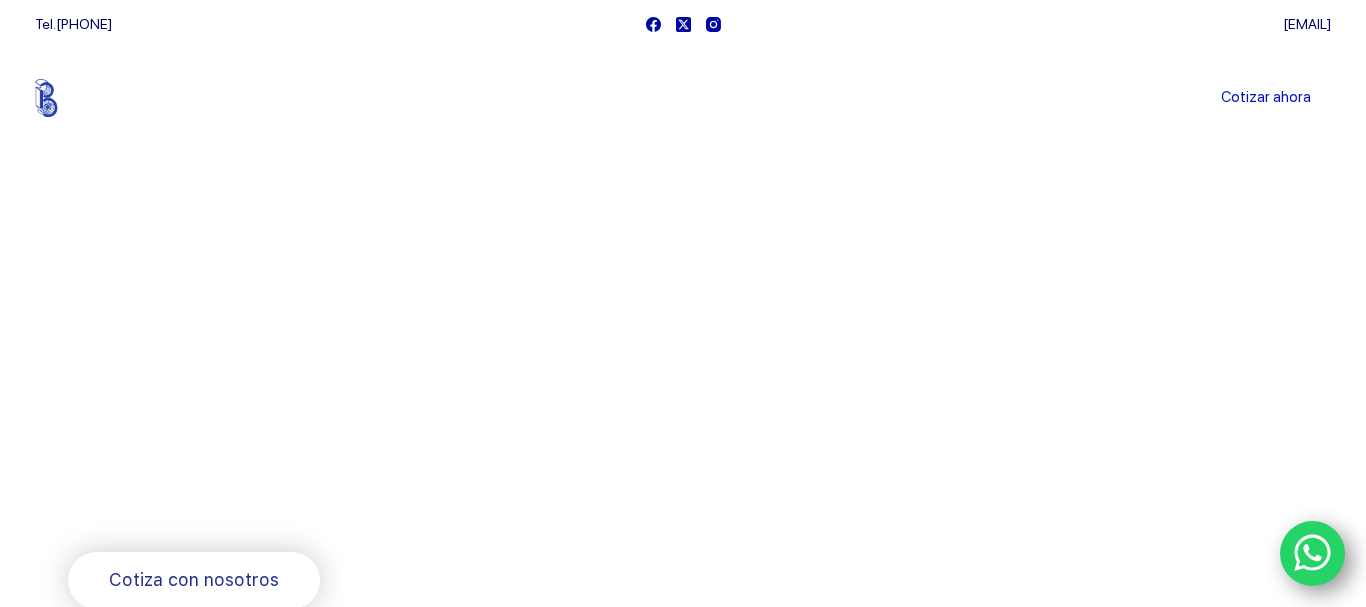 click on "Sucursales" at bounding box center (646, 98) 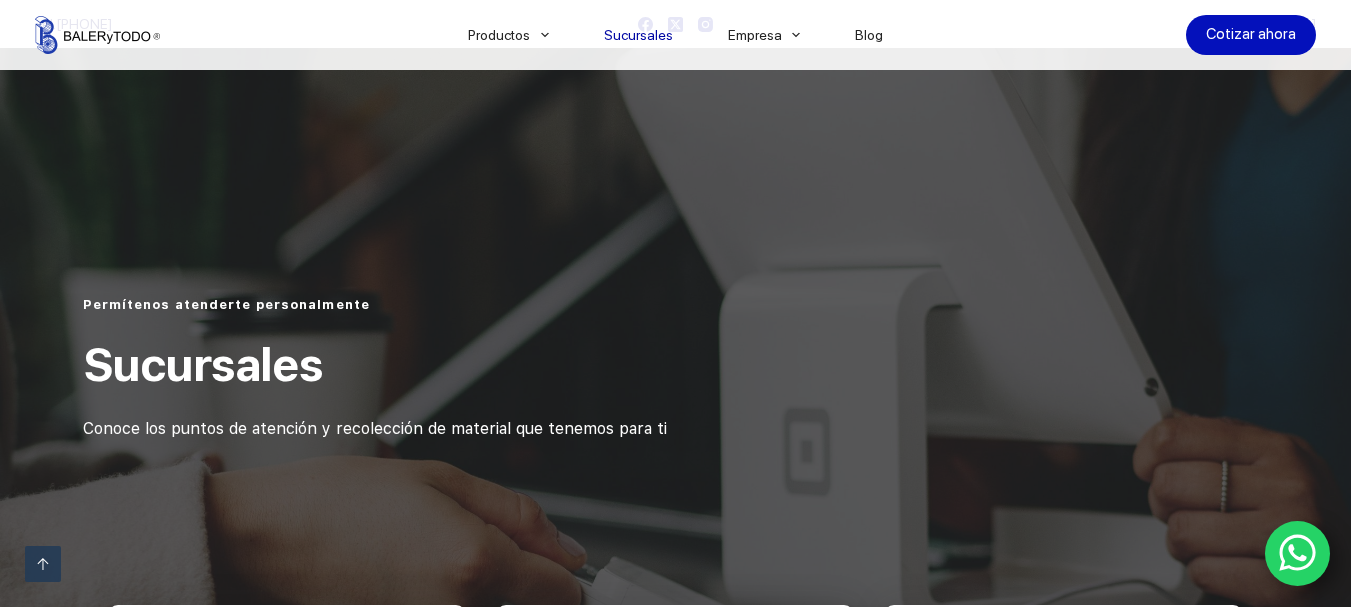 scroll, scrollTop: 900, scrollLeft: 0, axis: vertical 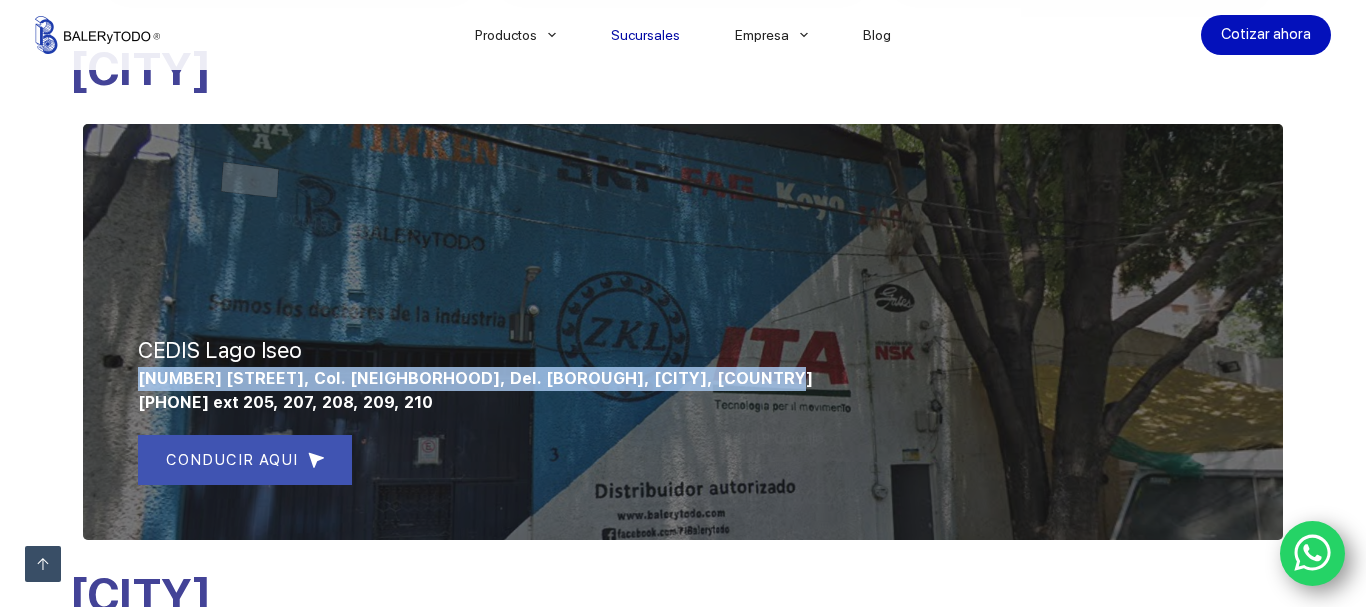 drag, startPoint x: 140, startPoint y: 378, endPoint x: 727, endPoint y: 372, distance: 587.03064 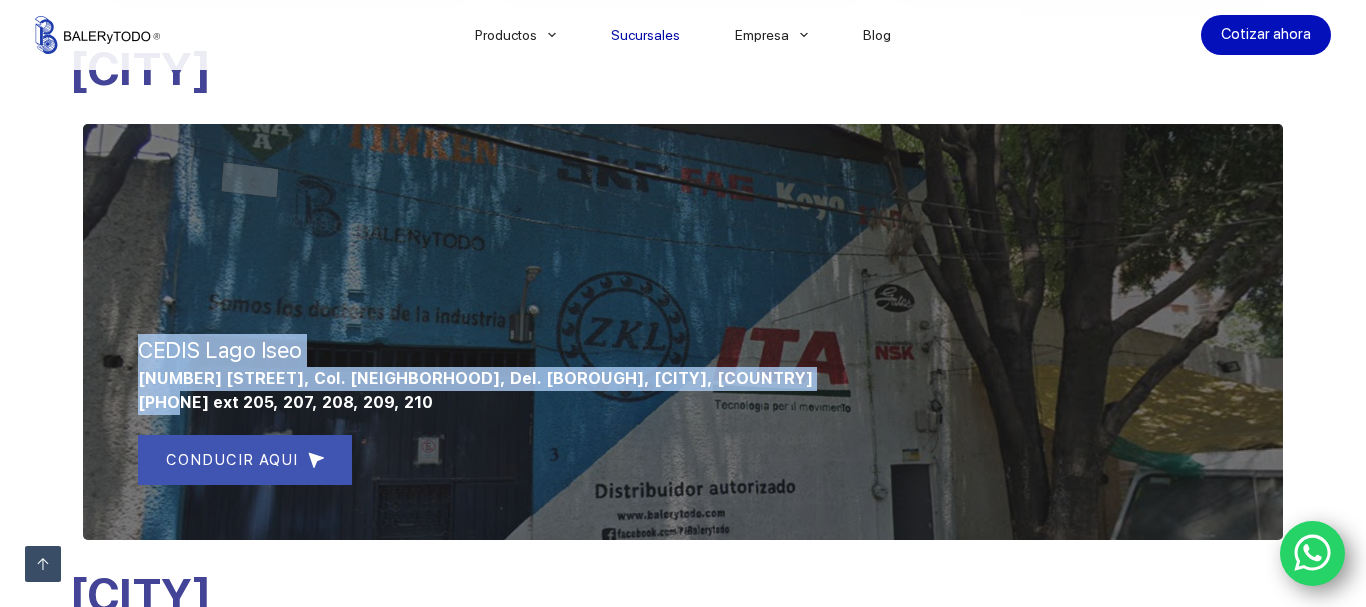 drag, startPoint x: 136, startPoint y: 400, endPoint x: 177, endPoint y: 397, distance: 41.109608 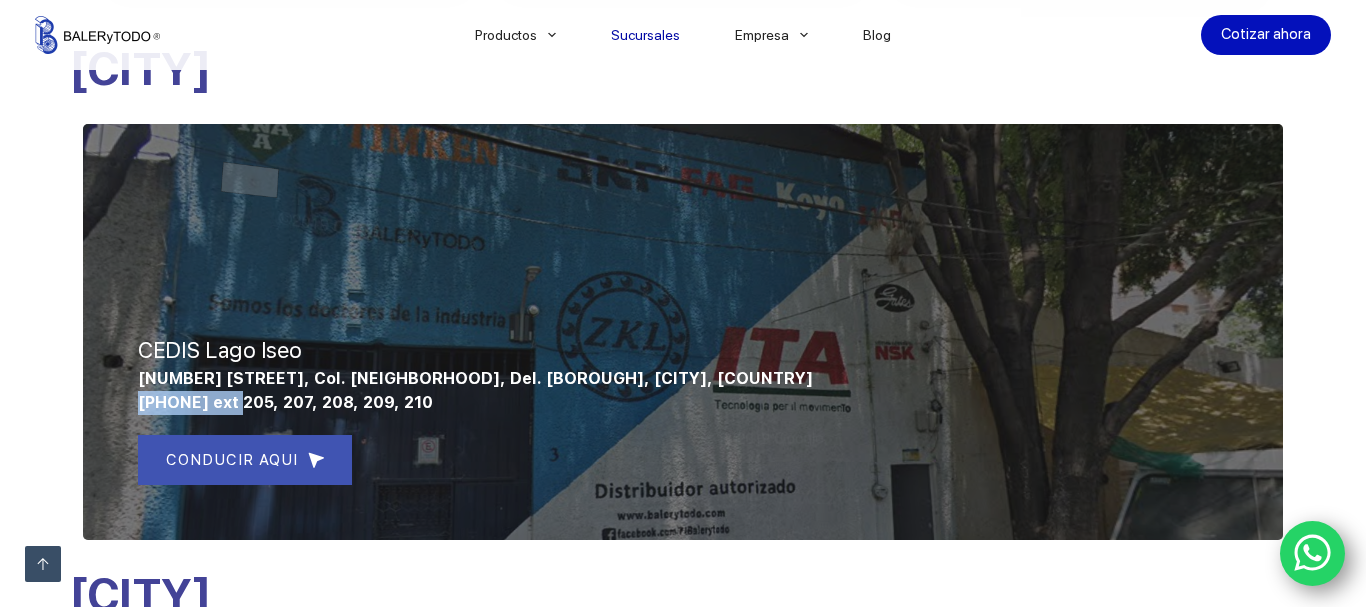 drag, startPoint x: 139, startPoint y: 406, endPoint x: 247, endPoint y: 398, distance: 108.29589 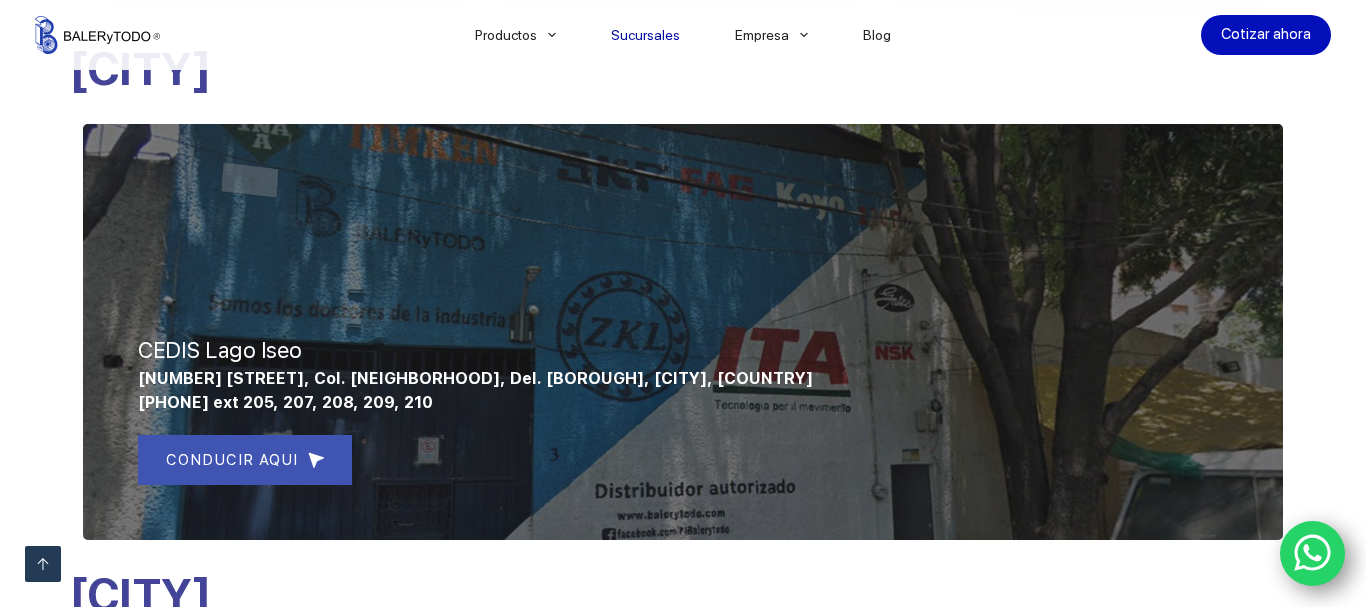 click at bounding box center [43, 564] 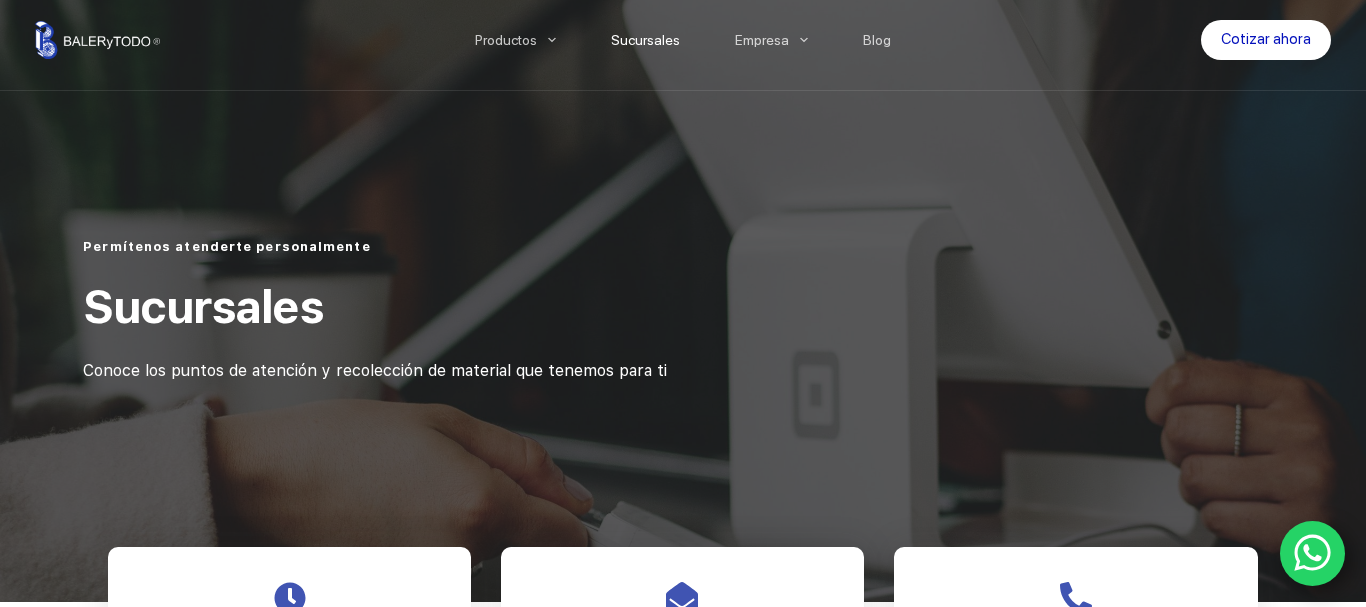 scroll, scrollTop: 0, scrollLeft: 0, axis: both 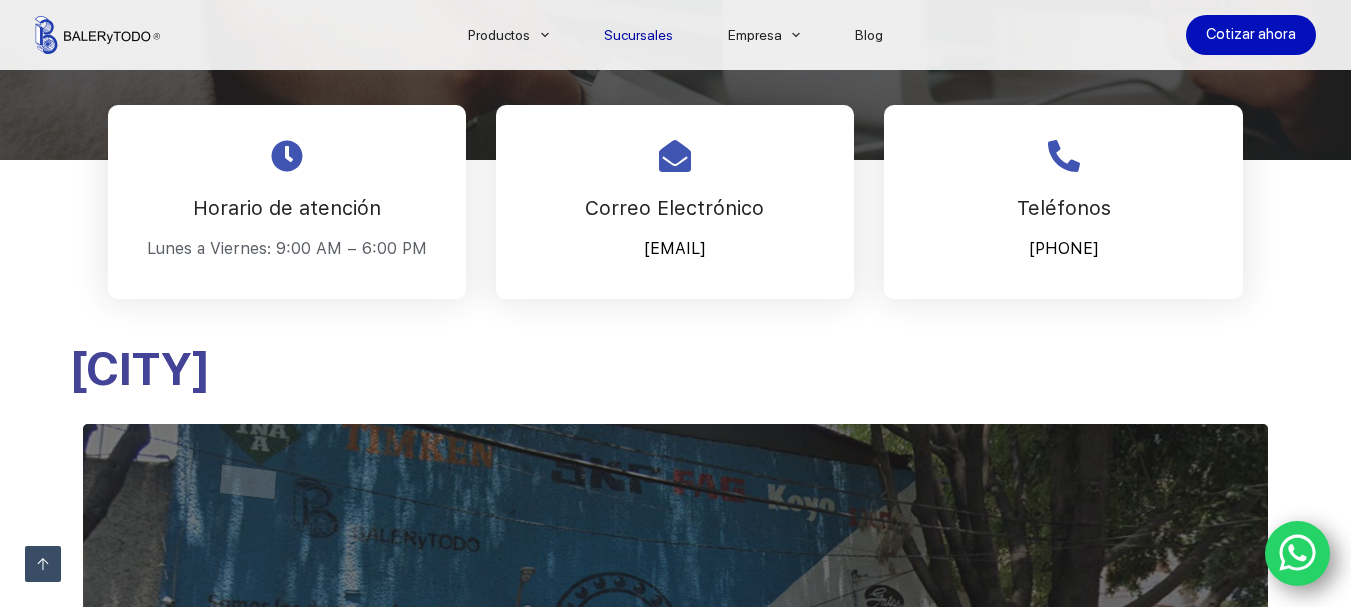 drag, startPoint x: 560, startPoint y: 251, endPoint x: 793, endPoint y: 252, distance: 233.00215 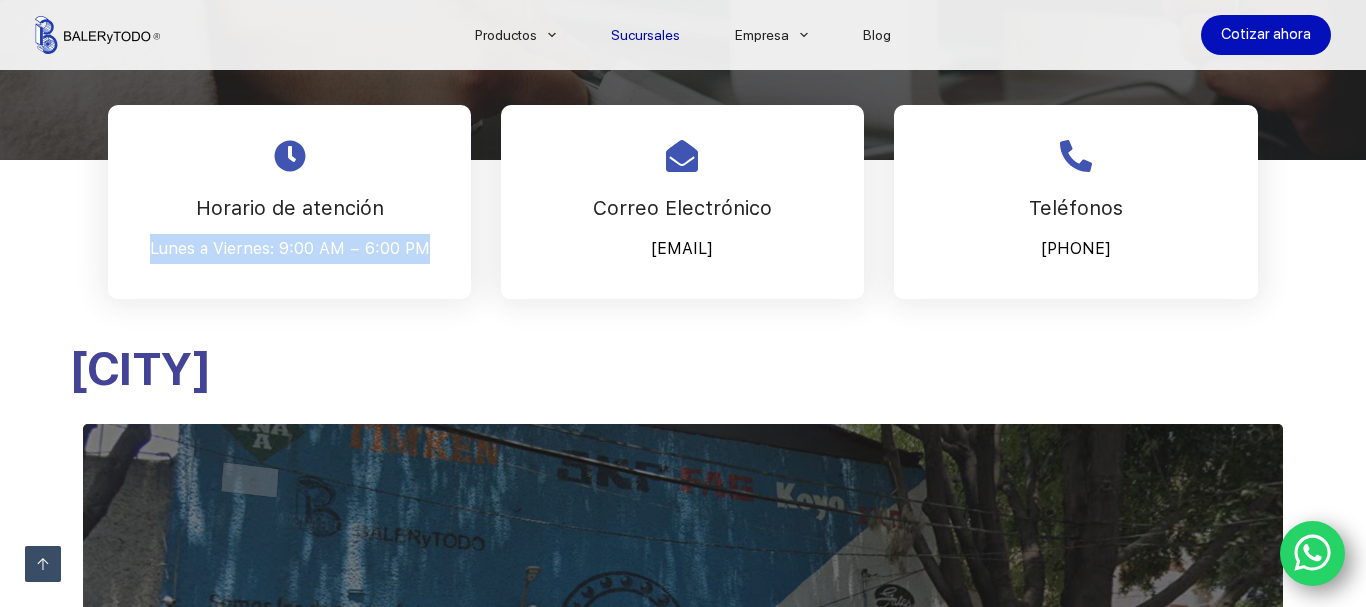 drag, startPoint x: 151, startPoint y: 248, endPoint x: 433, endPoint y: 252, distance: 282.02838 